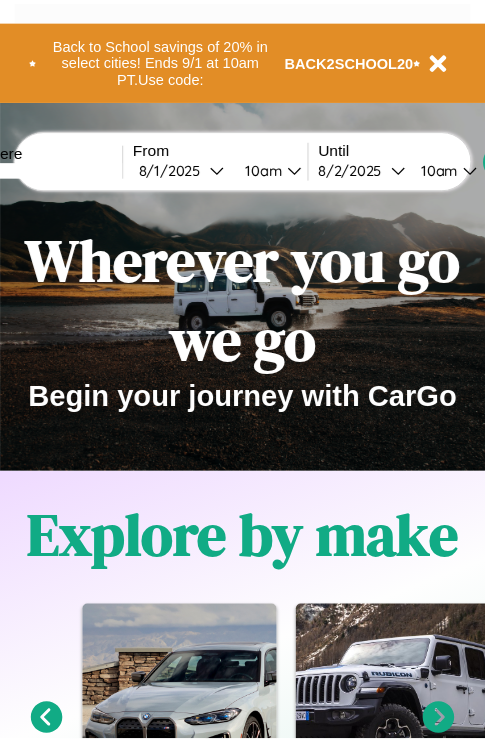 scroll, scrollTop: 0, scrollLeft: 0, axis: both 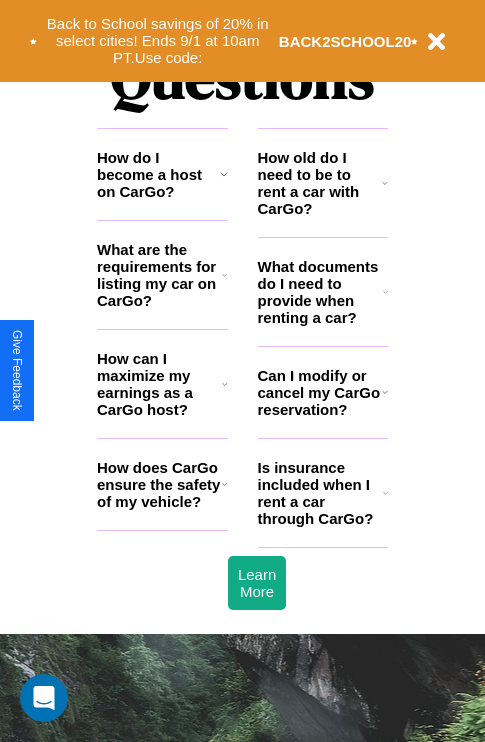 click on "How can I maximize my earnings as a CarGo host?" at bounding box center (159, 384) 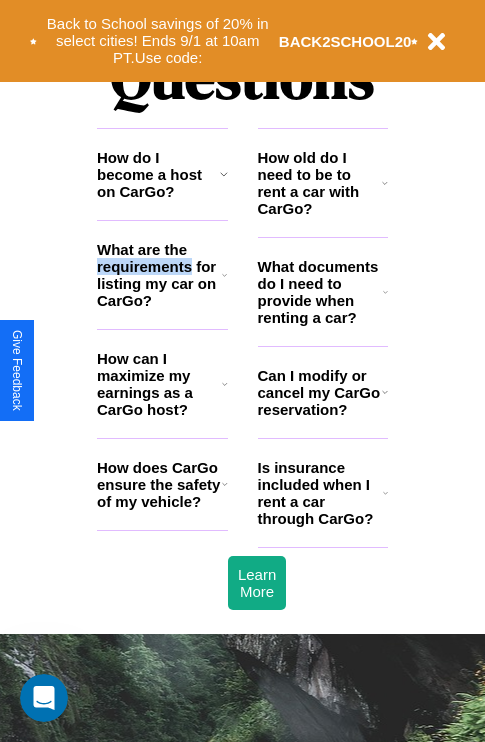 click on "What are the requirements for listing my car on CarGo?" at bounding box center (159, 275) 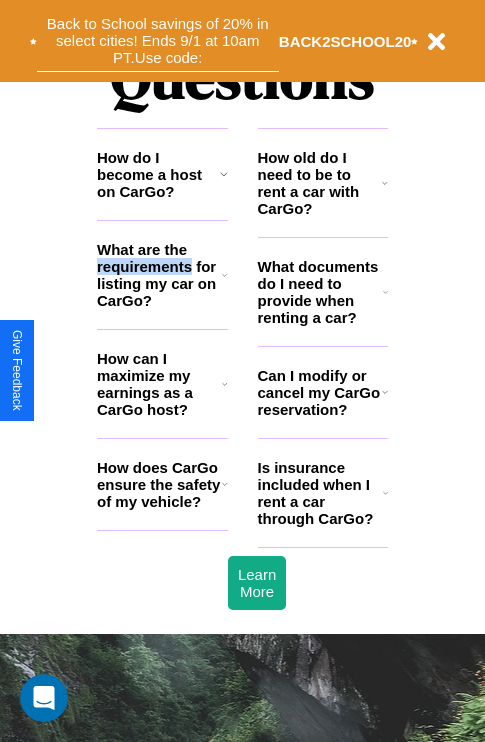 click on "Back to School savings of 20% in select cities! Ends 9/1 at 10am PT.  Use code:" at bounding box center (158, 41) 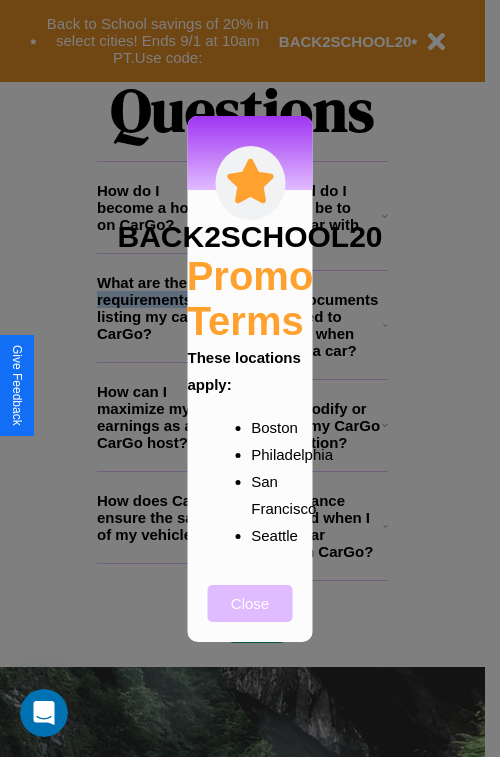 click on "Close" at bounding box center (250, 603) 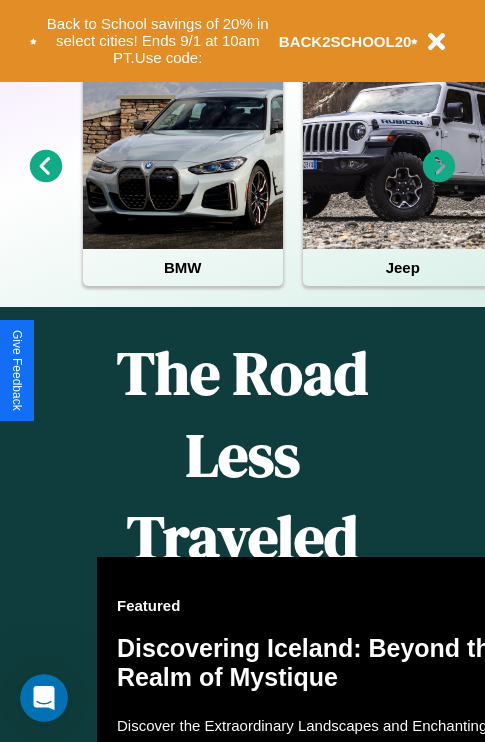 scroll, scrollTop: 308, scrollLeft: 0, axis: vertical 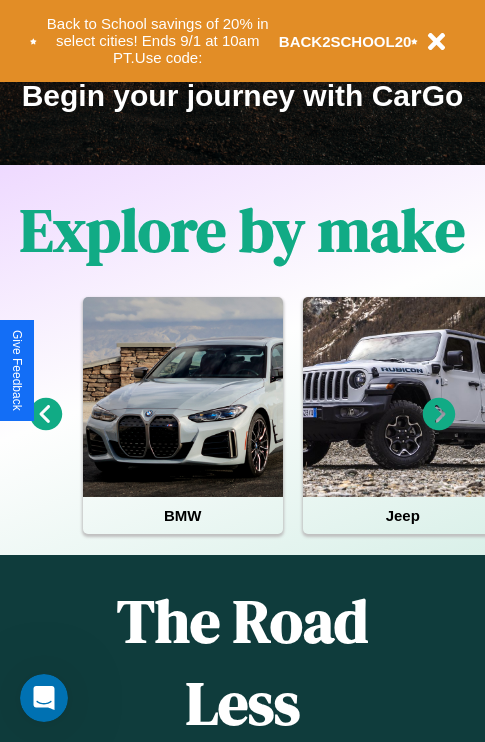 click 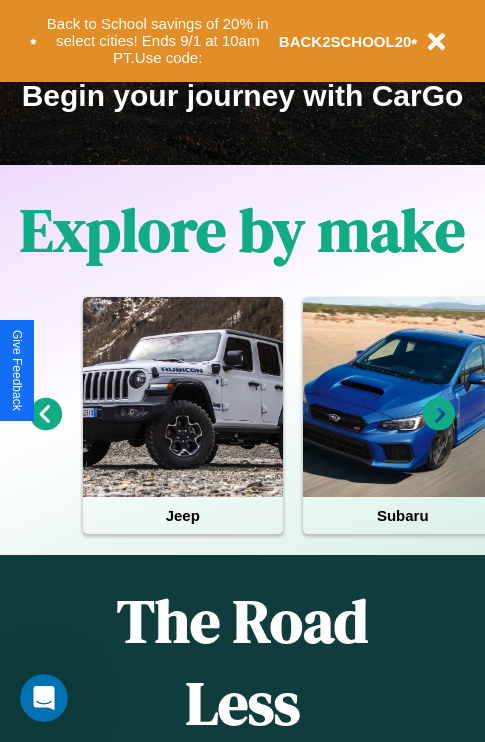 click 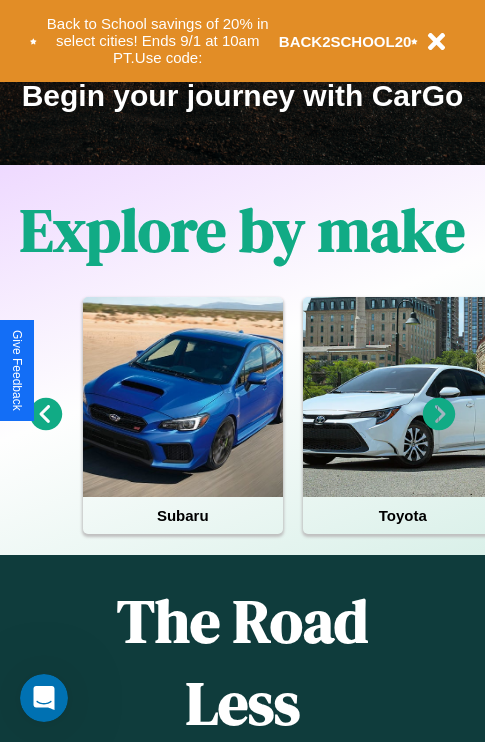 click 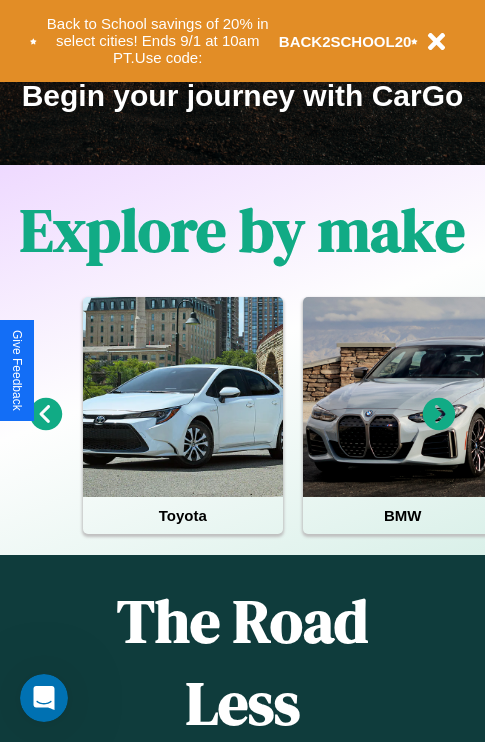 click 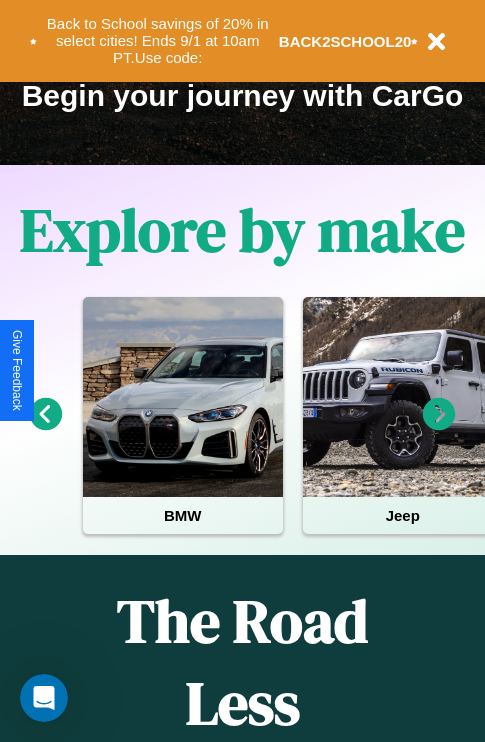 click 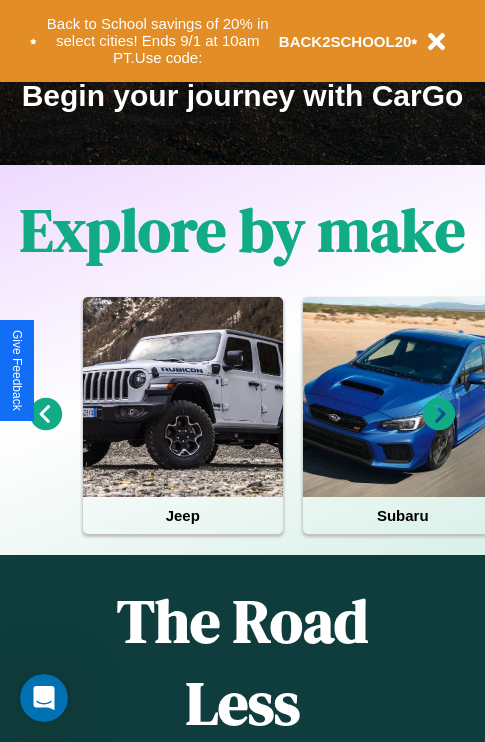 click 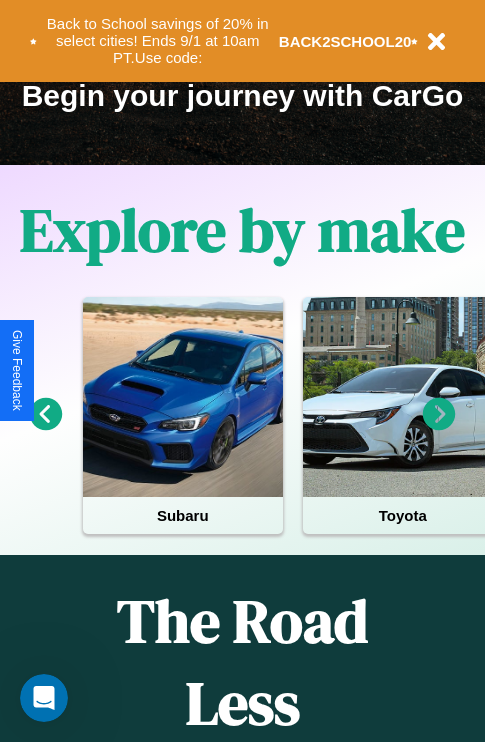 click 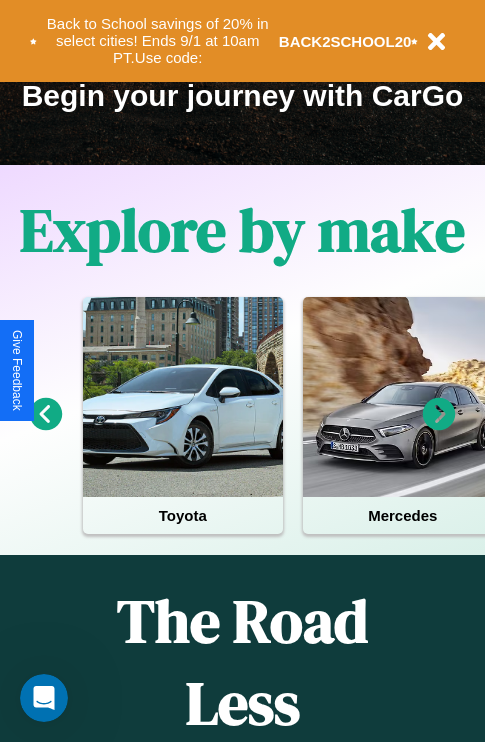 scroll, scrollTop: 113, scrollLeft: 238, axis: both 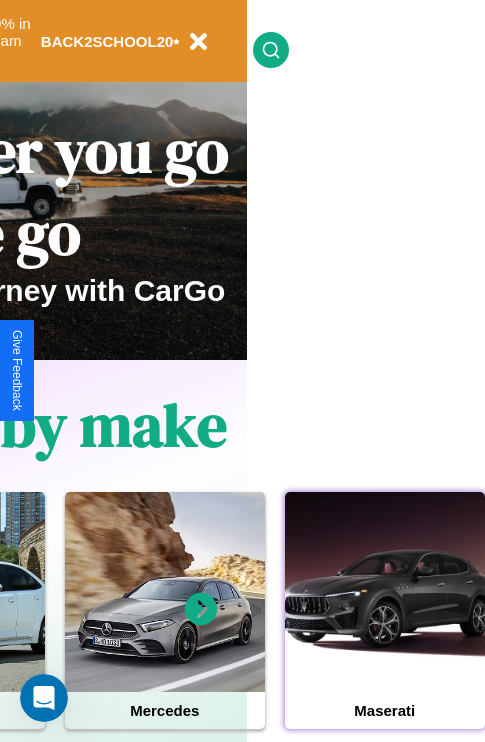 click at bounding box center (385, 592) 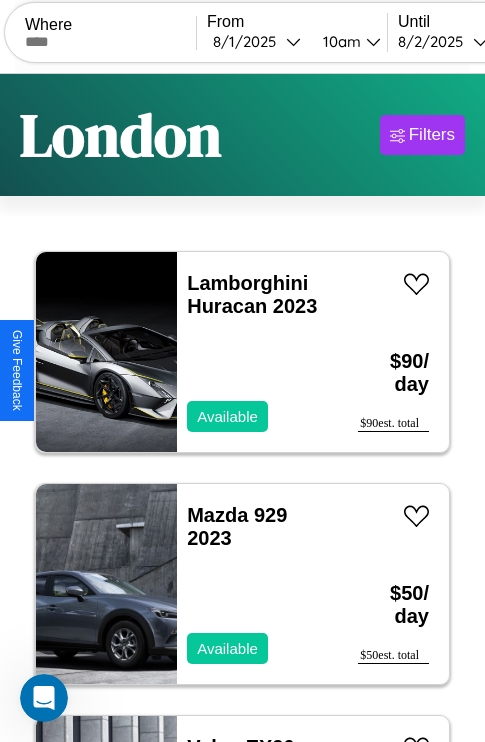 scroll, scrollTop: 95, scrollLeft: 0, axis: vertical 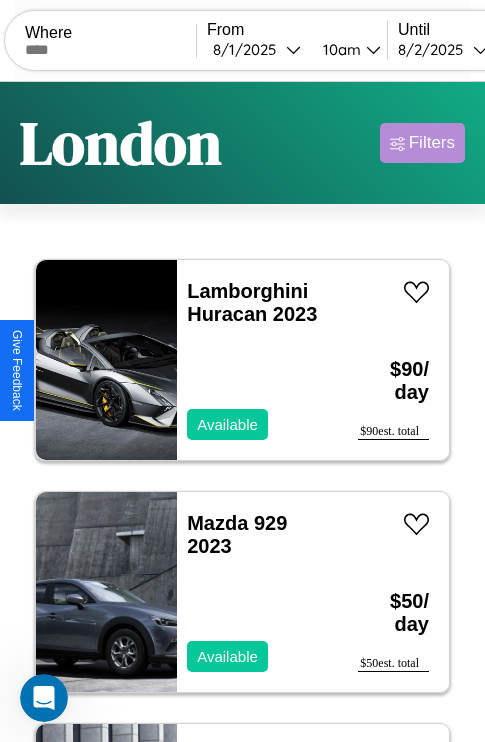click on "Filters" at bounding box center (432, 143) 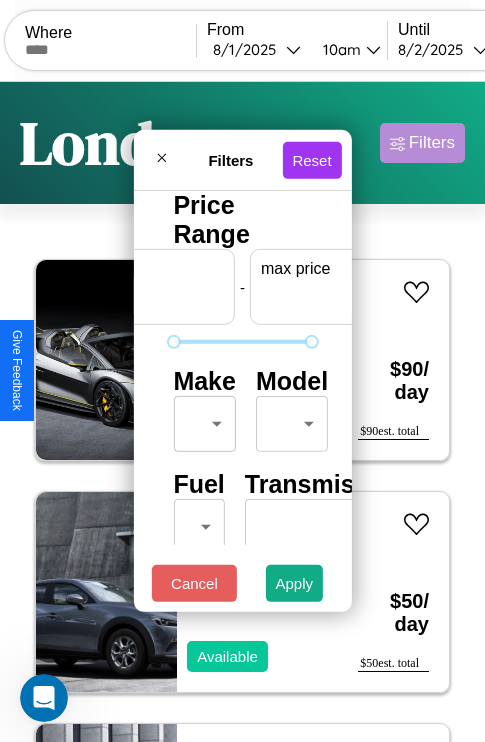 scroll, scrollTop: 0, scrollLeft: 124, axis: horizontal 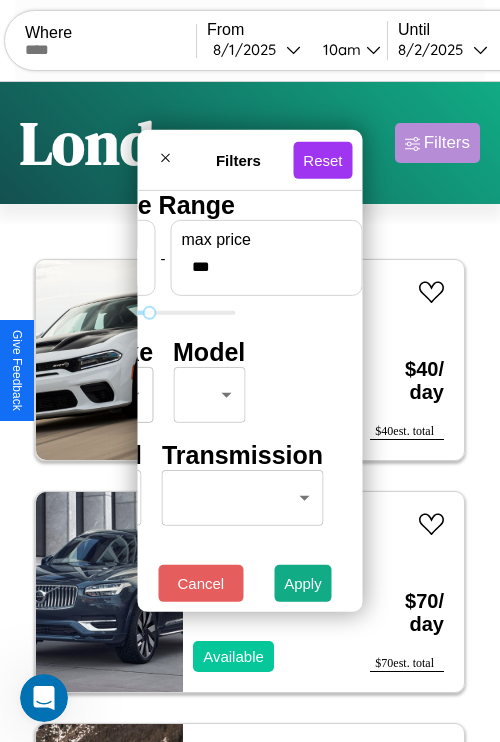 type on "***" 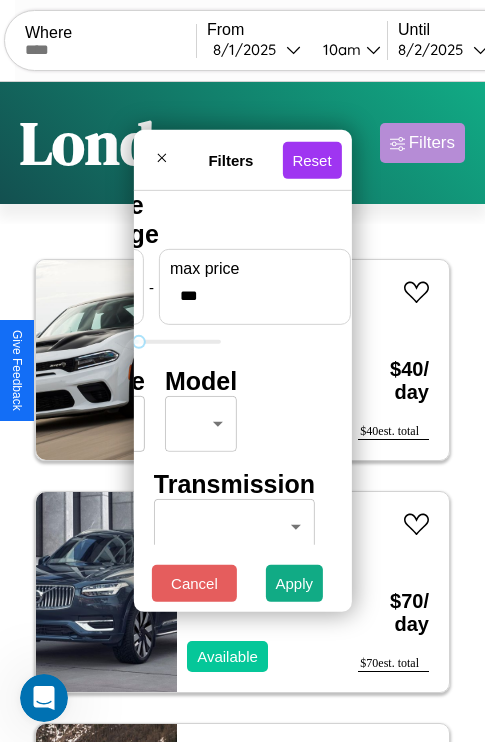 scroll, scrollTop: 0, scrollLeft: 0, axis: both 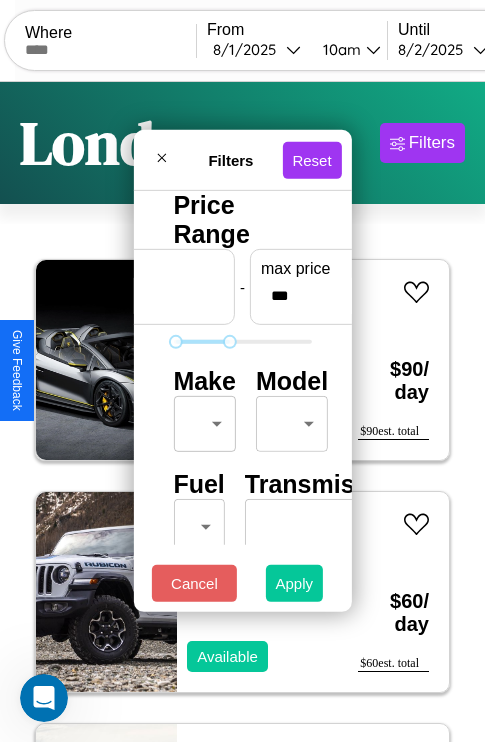 type on "**" 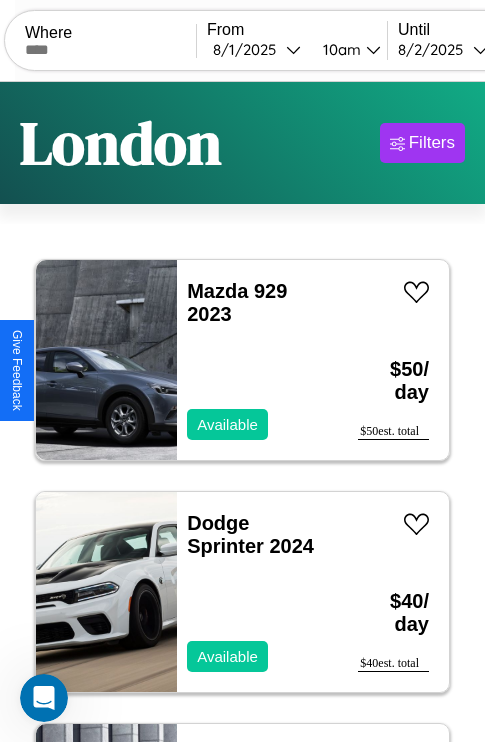 scroll, scrollTop: 79, scrollLeft: 0, axis: vertical 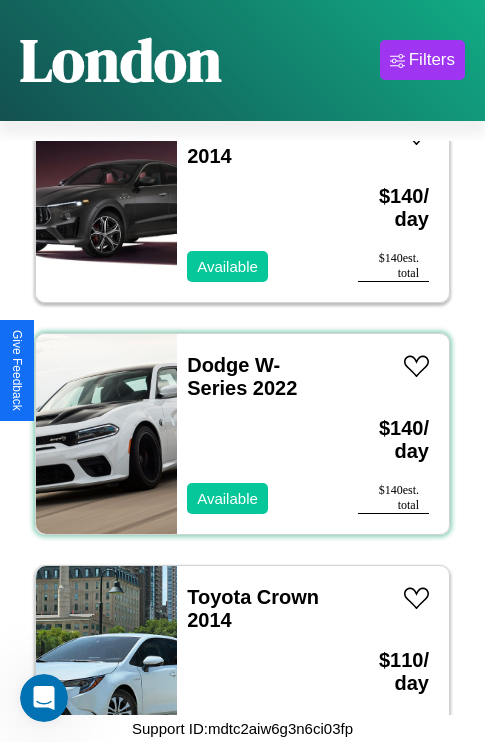 click on "Dodge   W-Series   2022 Available" at bounding box center [257, 434] 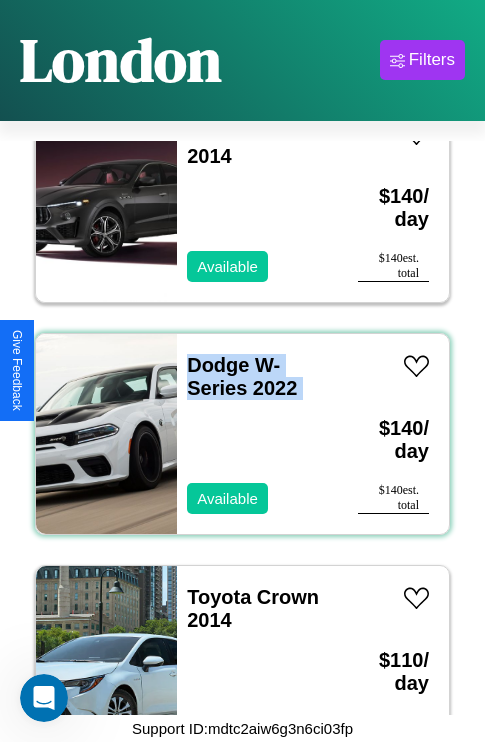 click on "Dodge   W-Series   2022 Available" at bounding box center (257, 434) 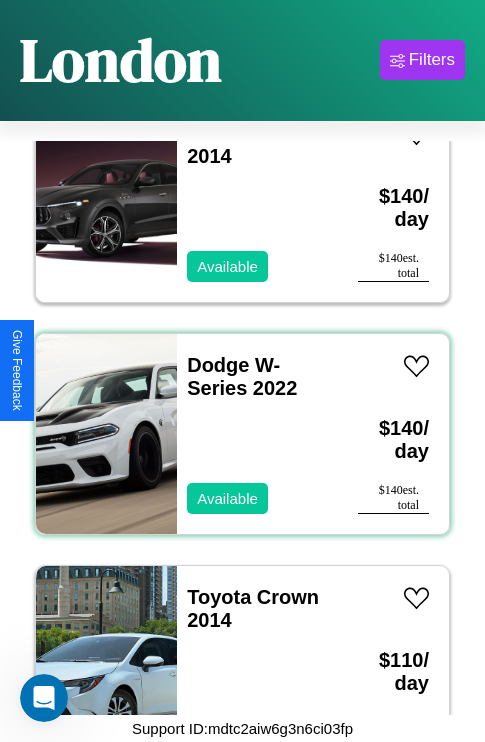 click on "Dodge   W-Series   2022 Available" at bounding box center (257, 434) 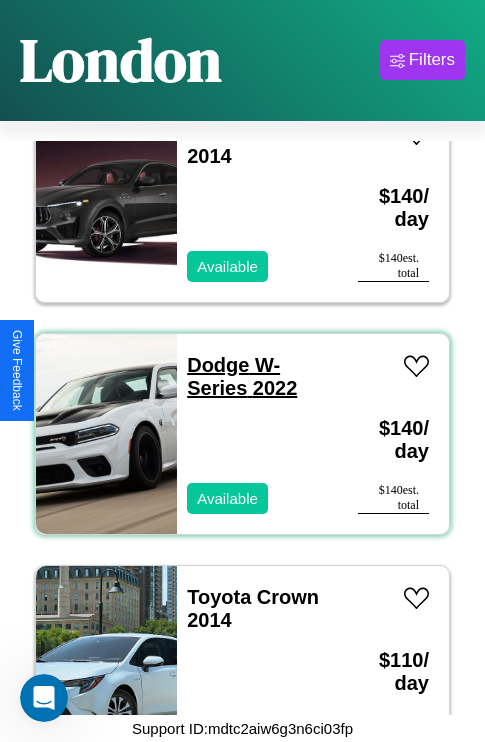 click on "Dodge   W-Series   2022" at bounding box center [242, 376] 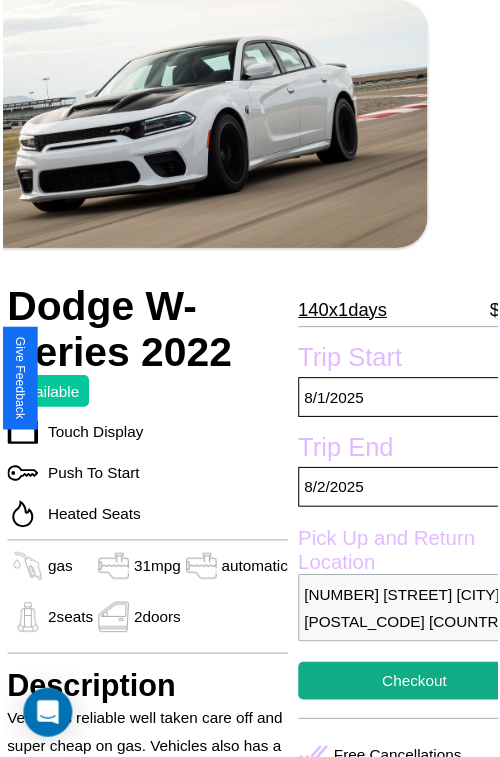 scroll, scrollTop: 99, scrollLeft: 84, axis: both 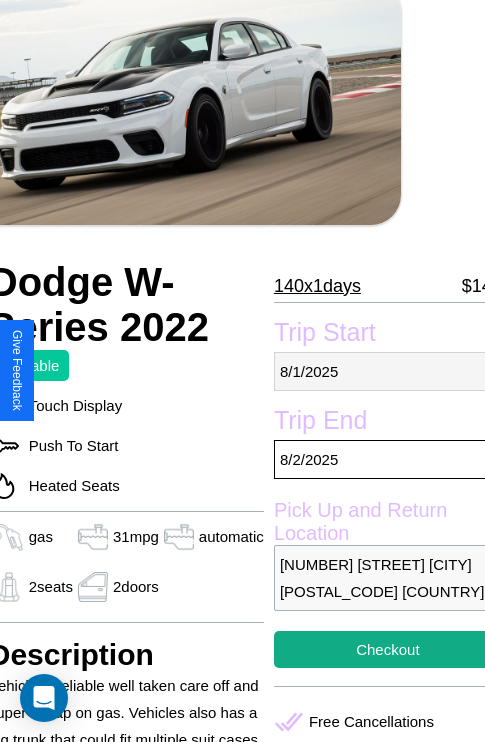 click on "[MM] / [DD] / [YYYY]" at bounding box center [388, 371] 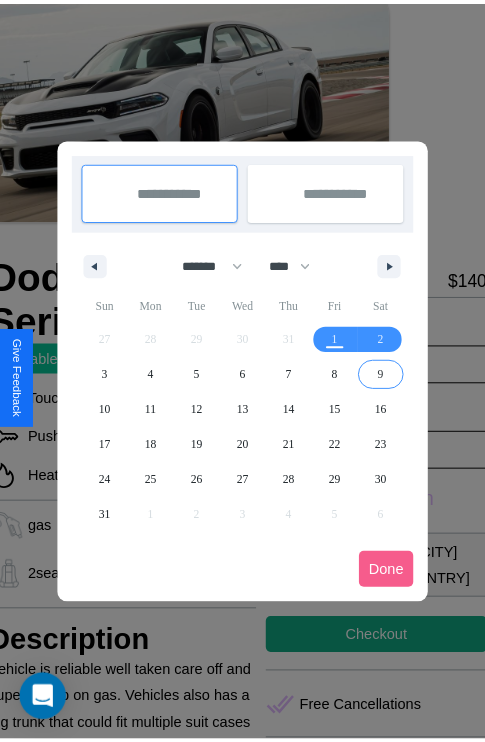 scroll, scrollTop: 0, scrollLeft: 84, axis: horizontal 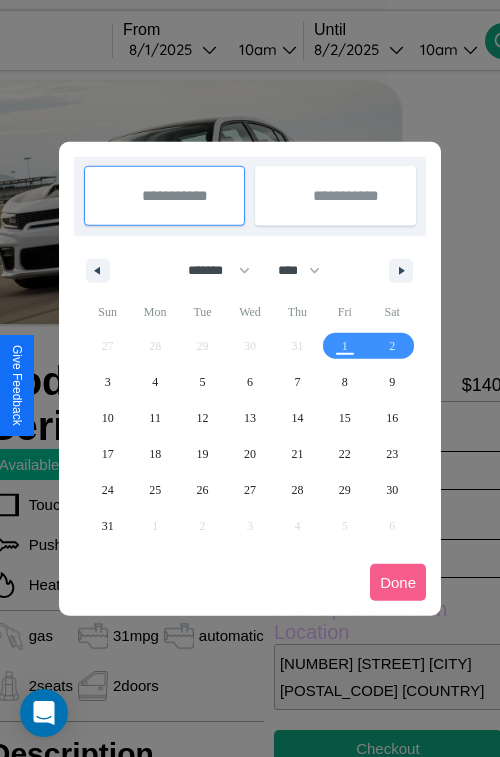 click at bounding box center (250, 378) 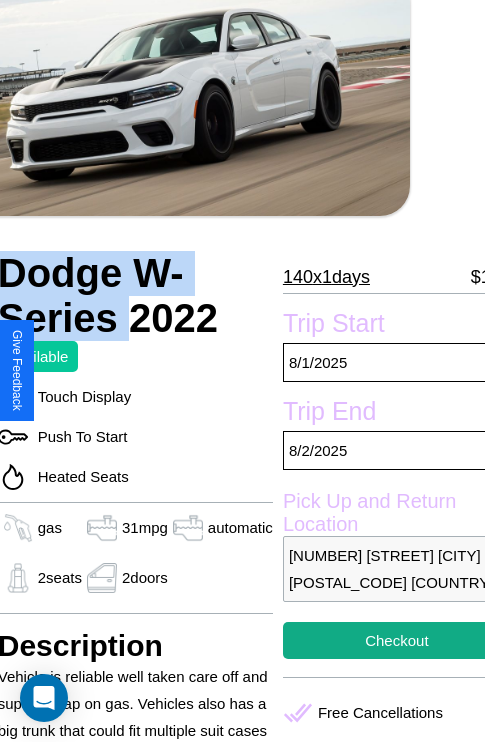 scroll, scrollTop: 377, scrollLeft: 84, axis: both 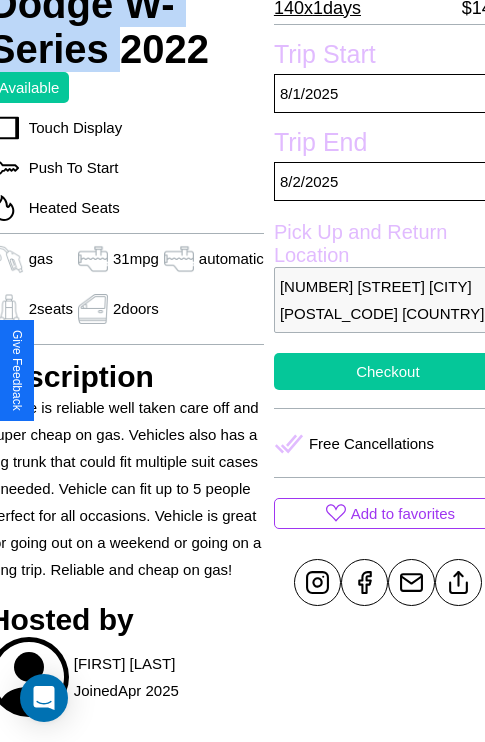 click on "Checkout" at bounding box center (388, 371) 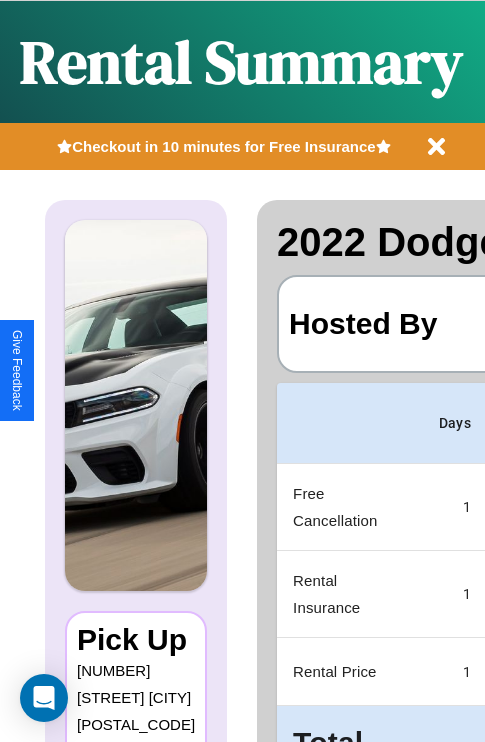 scroll, scrollTop: 0, scrollLeft: 378, axis: horizontal 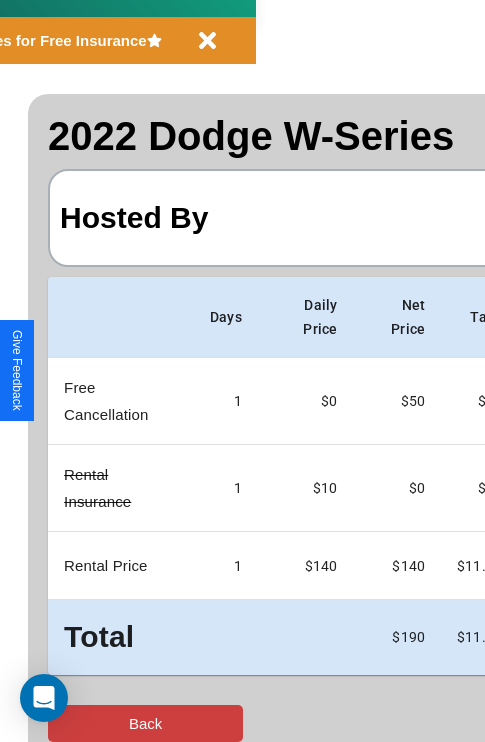 click on "Back" at bounding box center [145, 723] 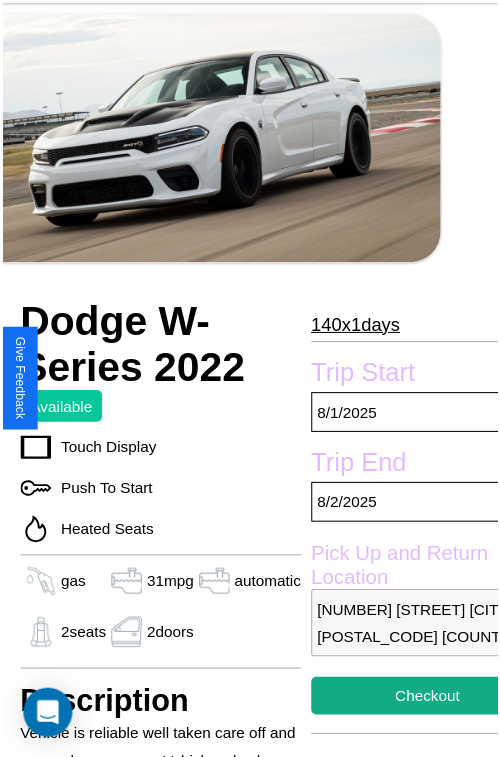 scroll, scrollTop: 99, scrollLeft: 84, axis: both 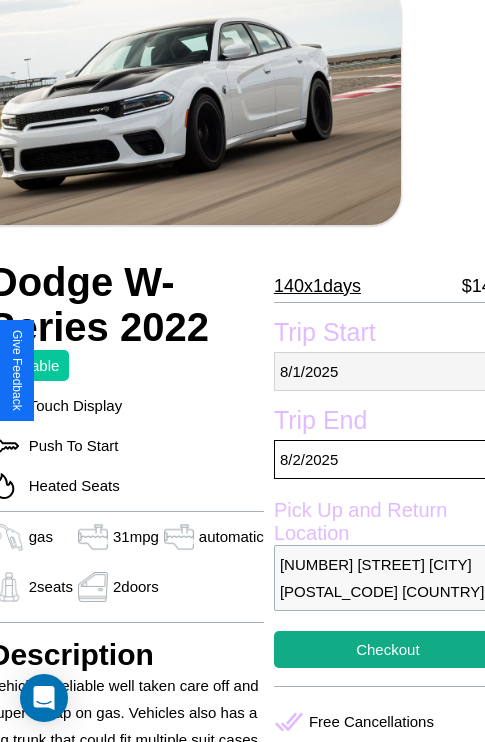 click on "[MM] / [DD] / [YYYY]" at bounding box center (388, 371) 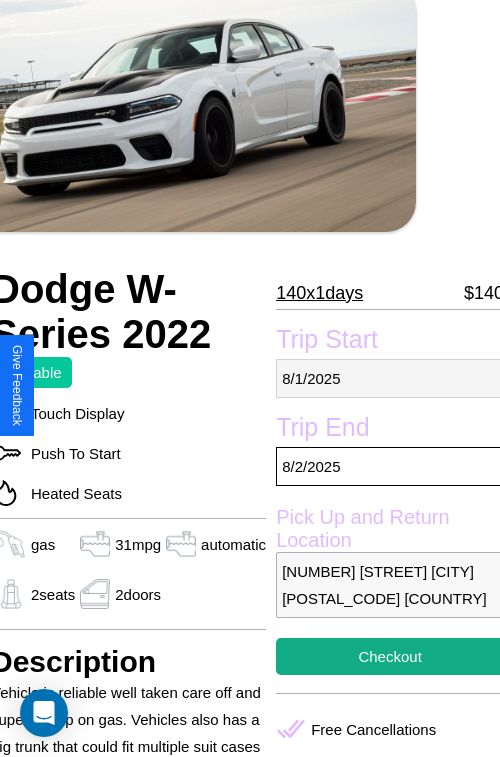 select on "*" 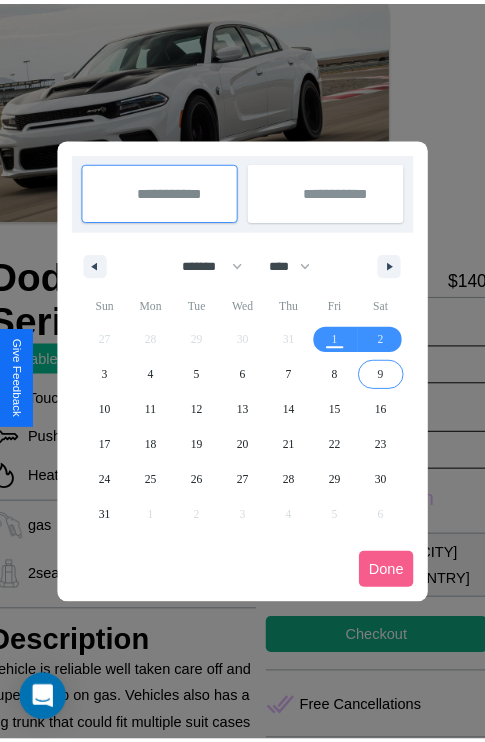 scroll, scrollTop: 0, scrollLeft: 84, axis: horizontal 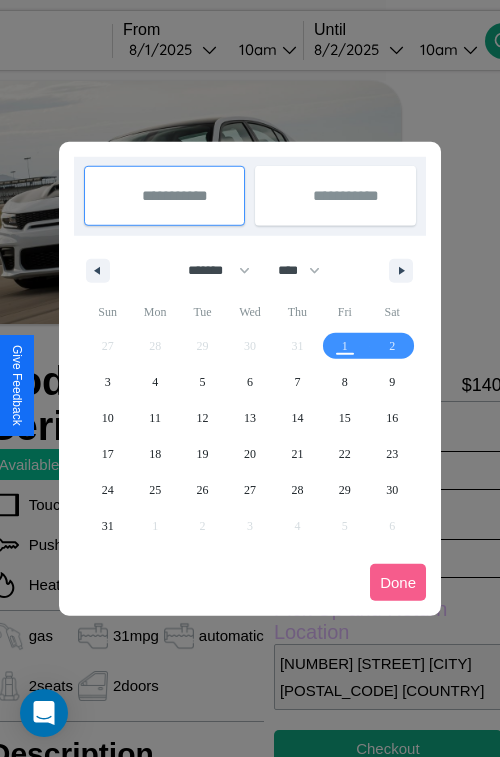click at bounding box center (250, 378) 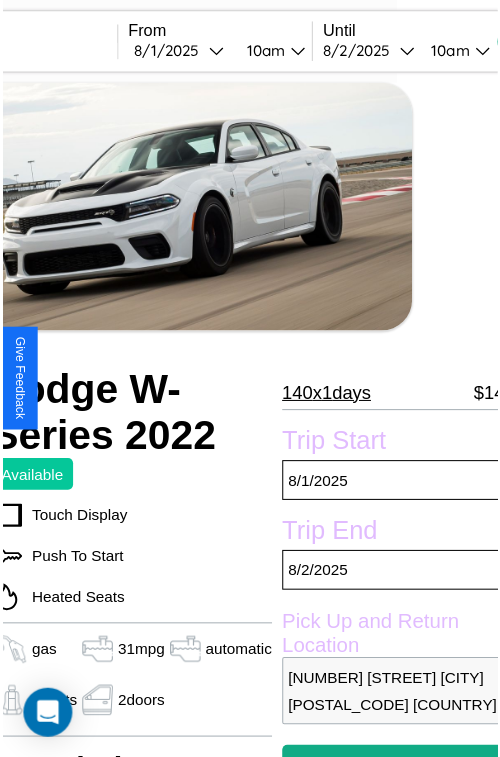 scroll, scrollTop: 519, scrollLeft: 84, axis: both 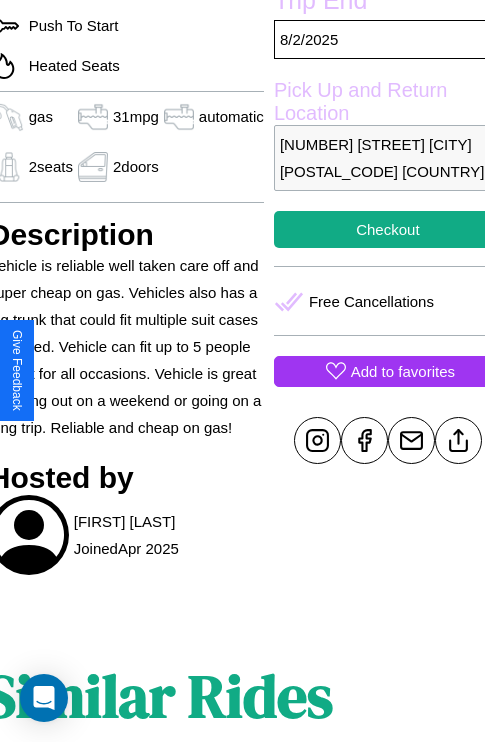 click on "Add to favorites" at bounding box center (403, 371) 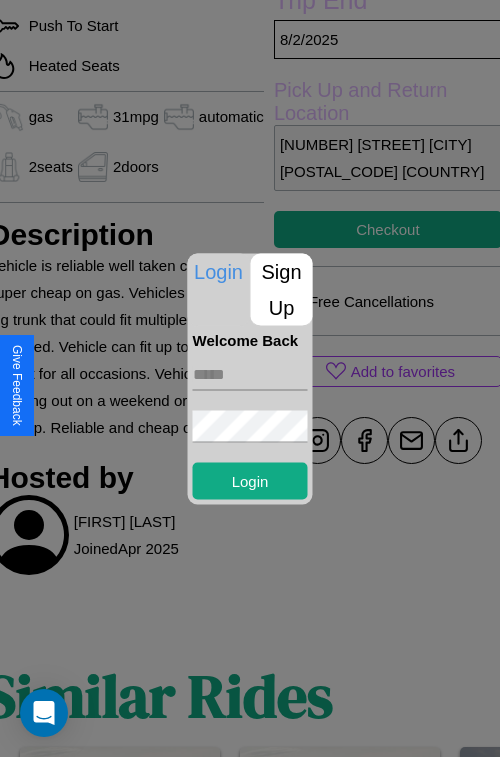 click on "Sign Up" at bounding box center [282, 289] 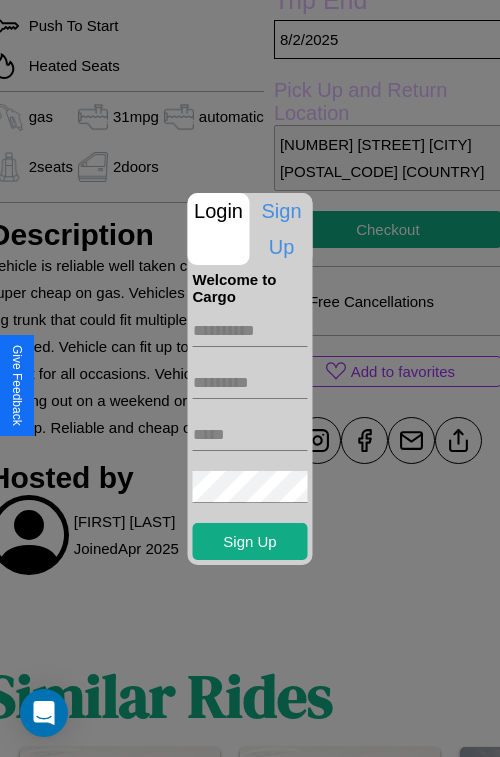 click at bounding box center [250, 331] 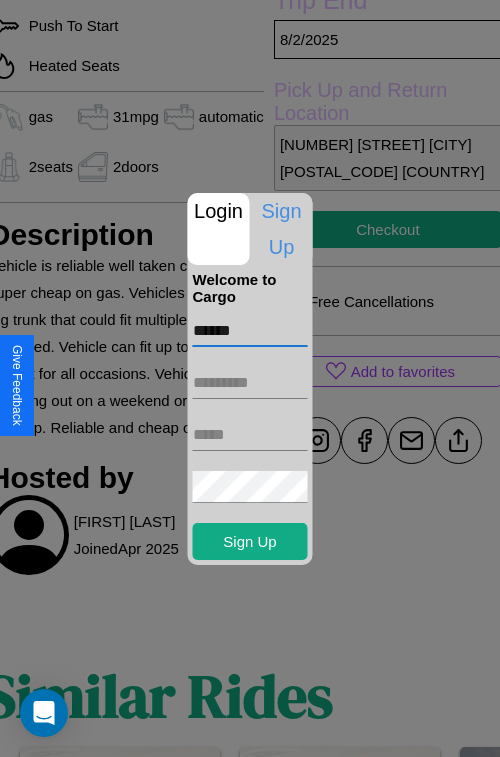 type on "******" 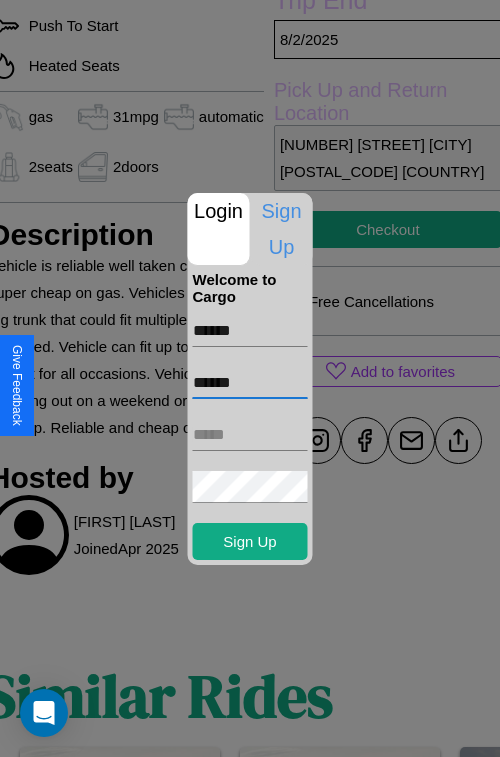 type on "******" 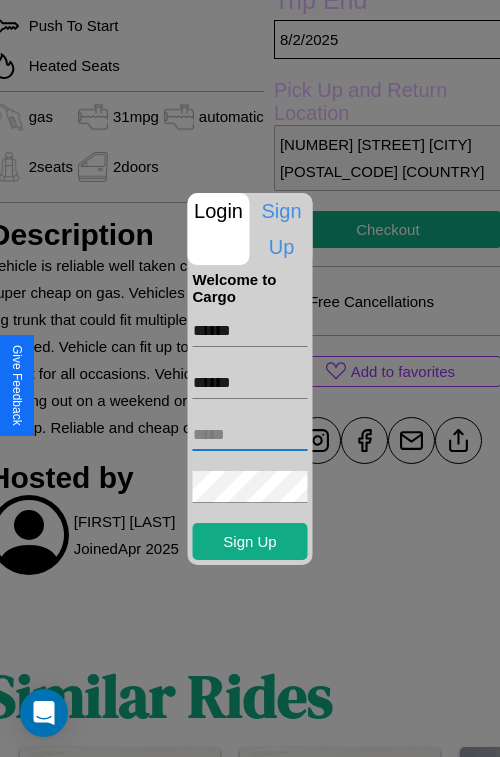 click at bounding box center [250, 435] 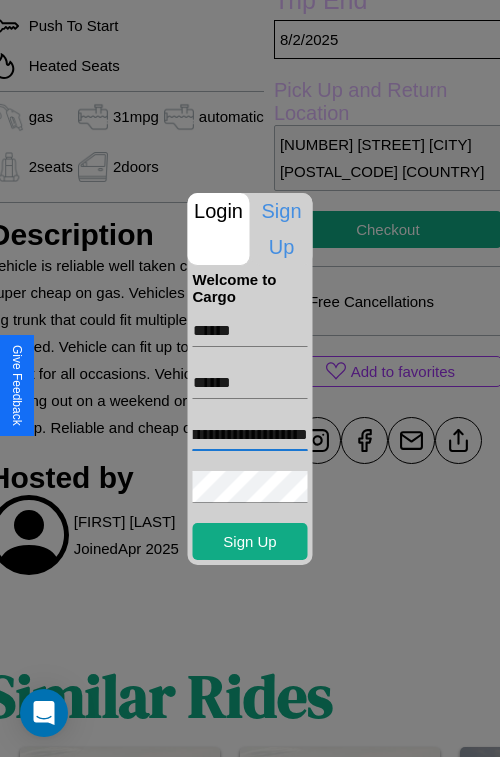 scroll, scrollTop: 0, scrollLeft: 58, axis: horizontal 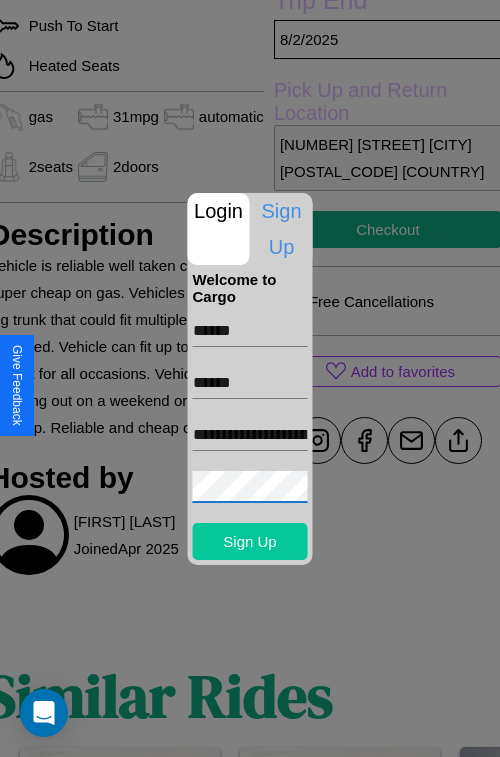 click on "Sign Up" at bounding box center (250, 541) 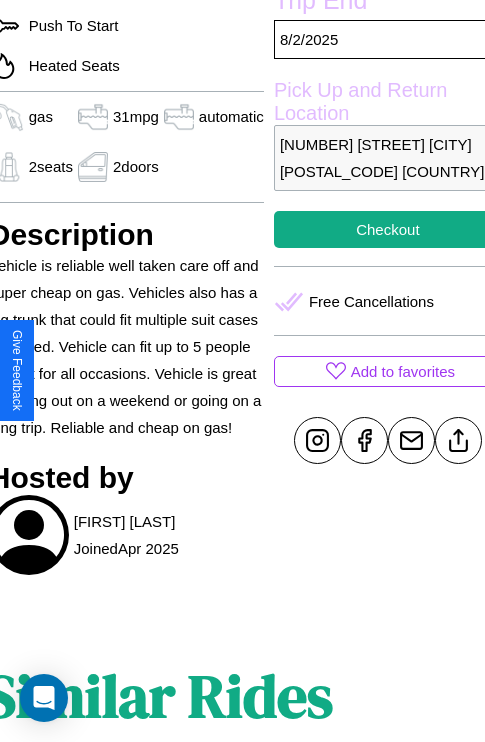 scroll, scrollTop: 519, scrollLeft: 84, axis: both 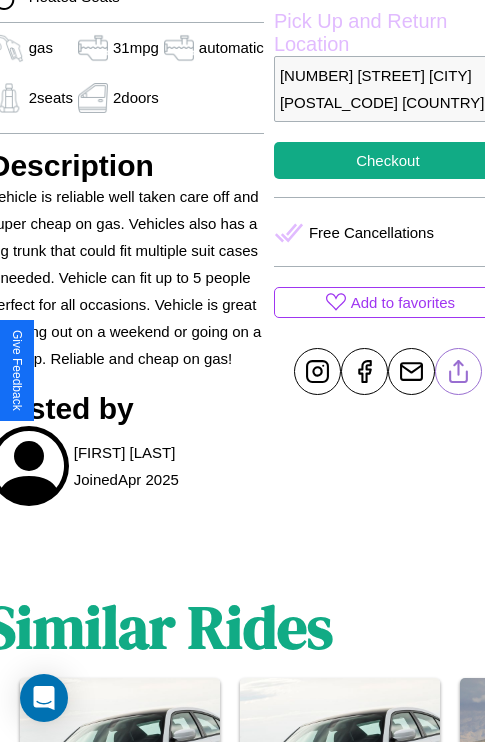 click 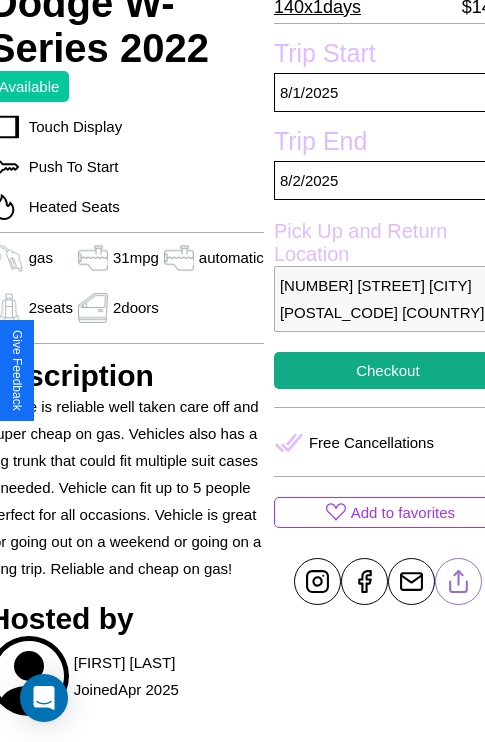 scroll, scrollTop: 377, scrollLeft: 84, axis: both 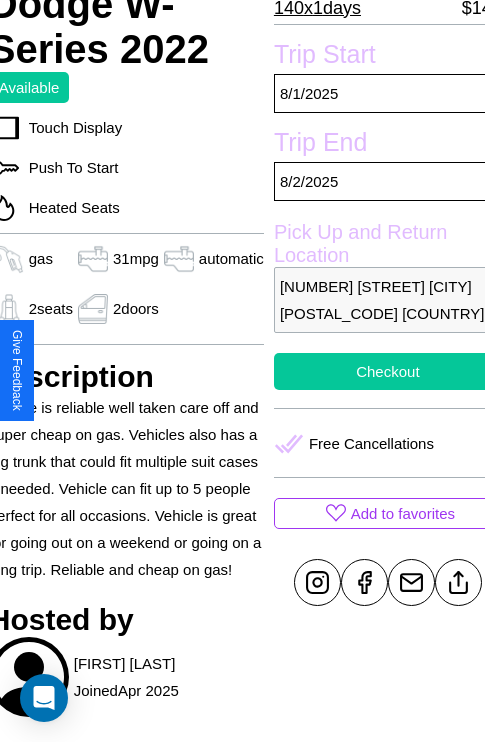 click on "Checkout" at bounding box center (388, 371) 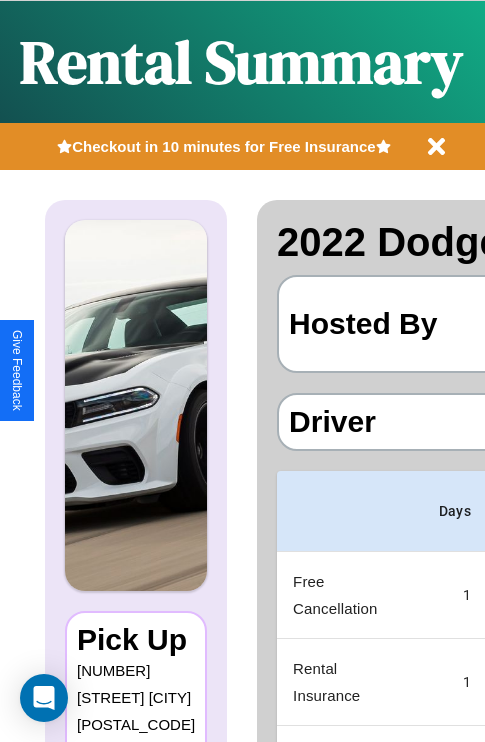scroll, scrollTop: 0, scrollLeft: 378, axis: horizontal 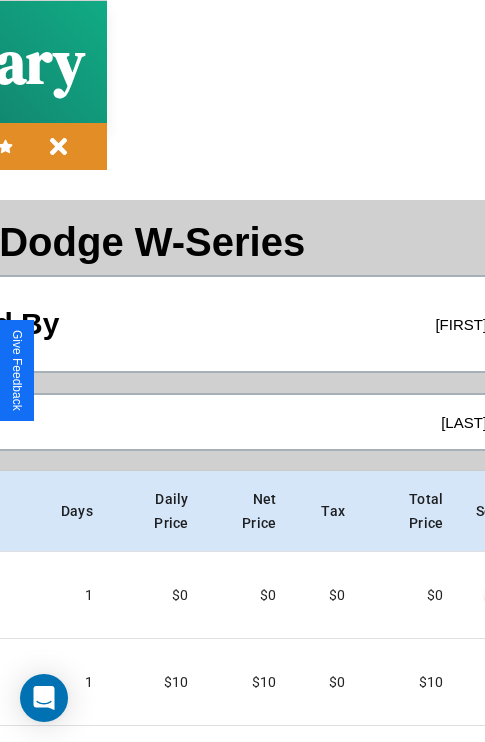 click on "Checkout" at bounding box center (441, 917) 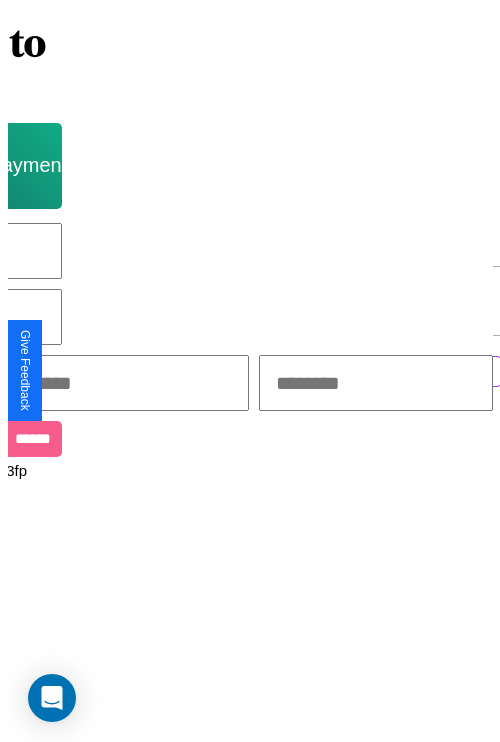scroll, scrollTop: 0, scrollLeft: 0, axis: both 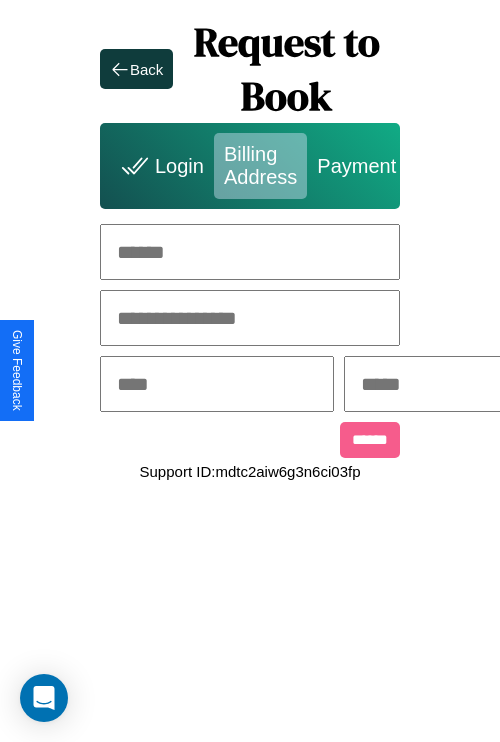 click at bounding box center (250, 252) 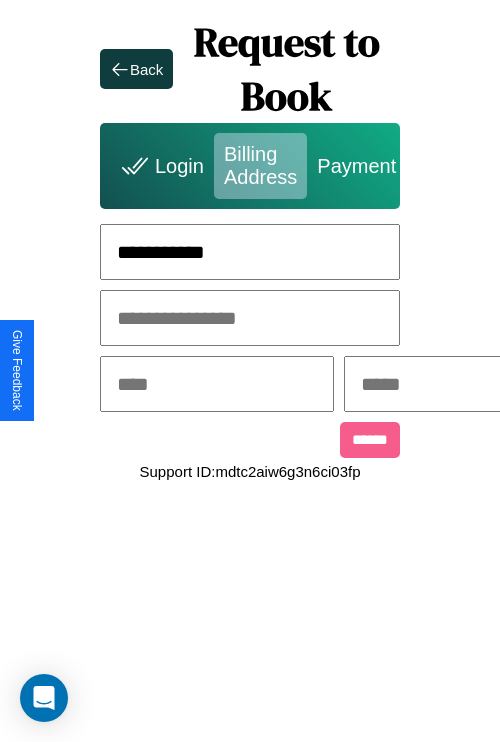 type on "**********" 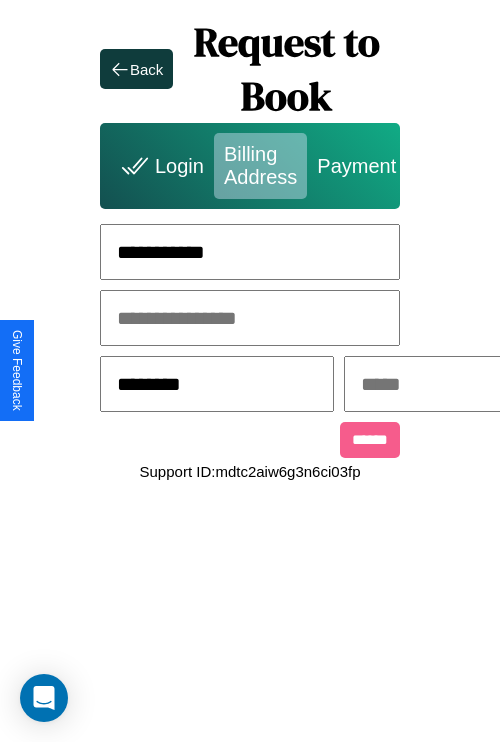 type on "********" 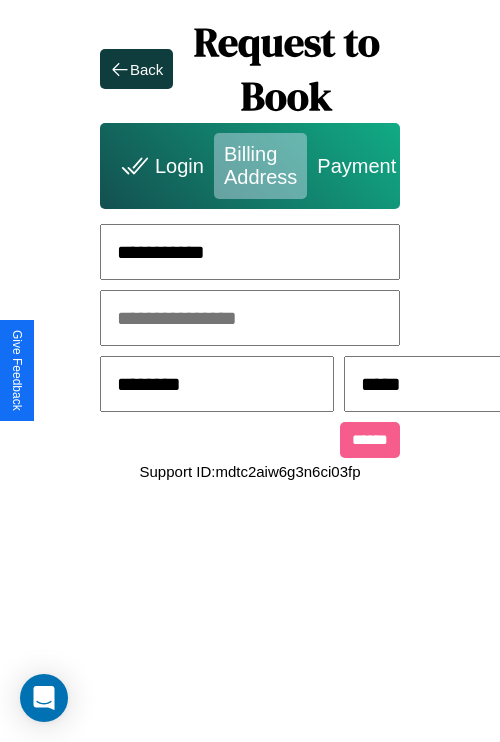 scroll, scrollTop: 0, scrollLeft: 517, axis: horizontal 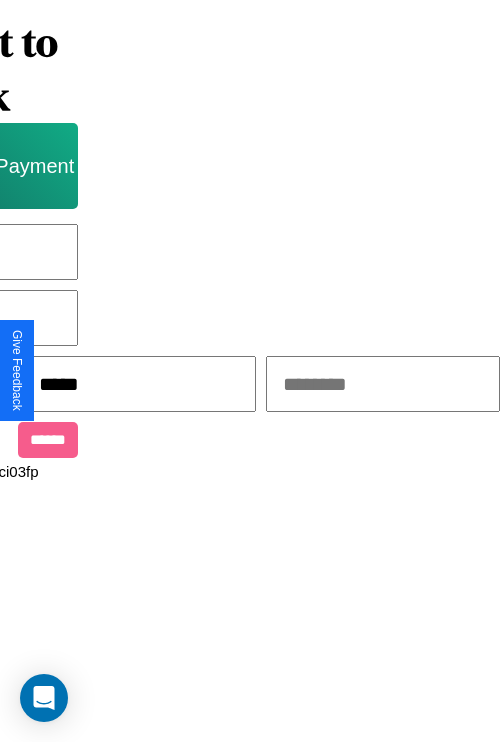 type on "*****" 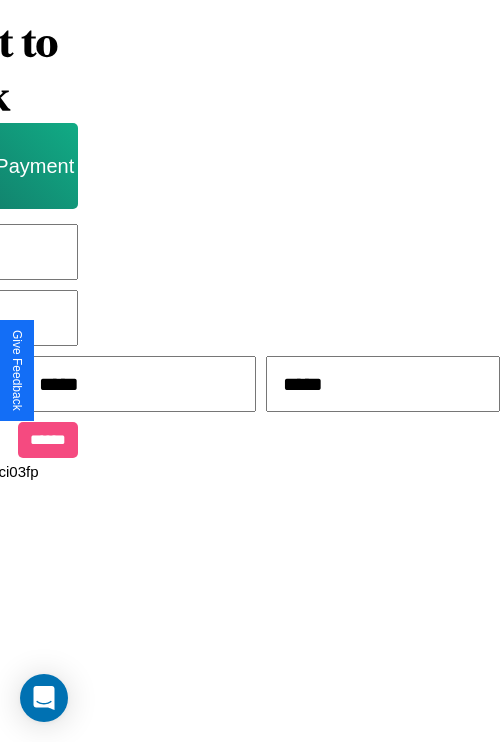 type on "*****" 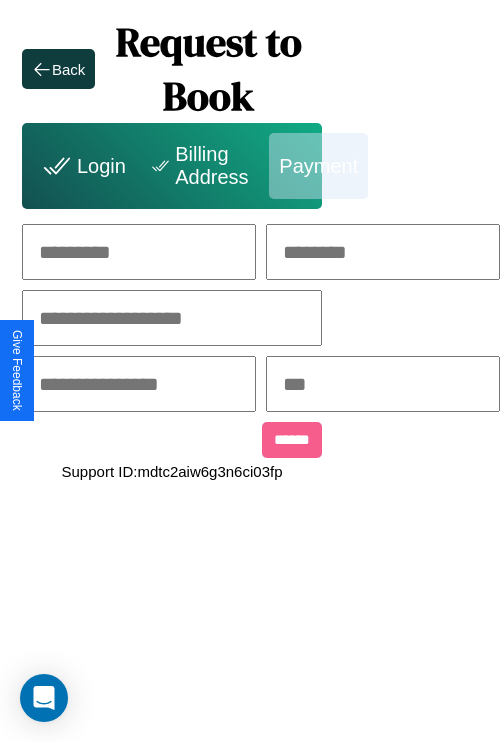 scroll, scrollTop: 0, scrollLeft: 208, axis: horizontal 